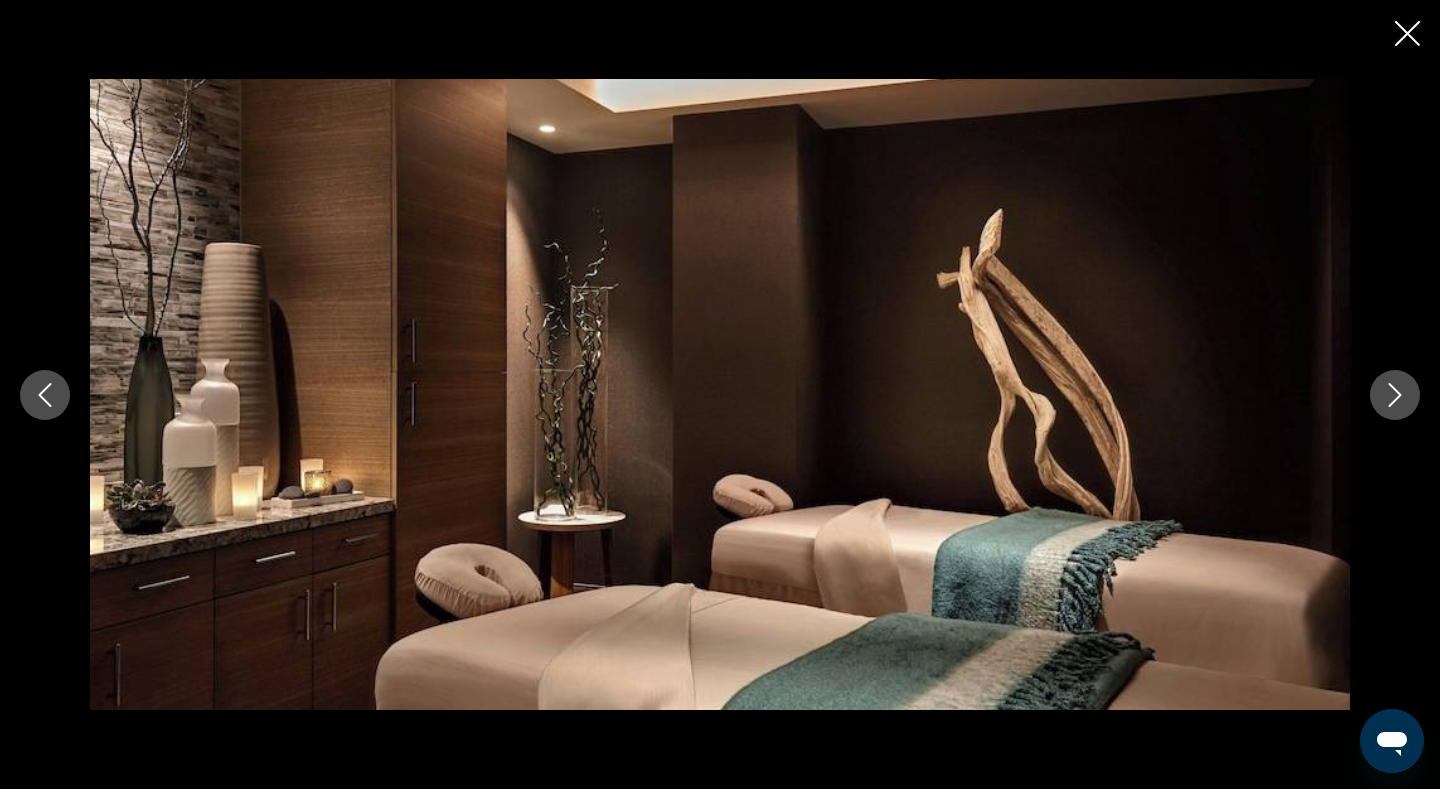 scroll, scrollTop: 0, scrollLeft: 0, axis: both 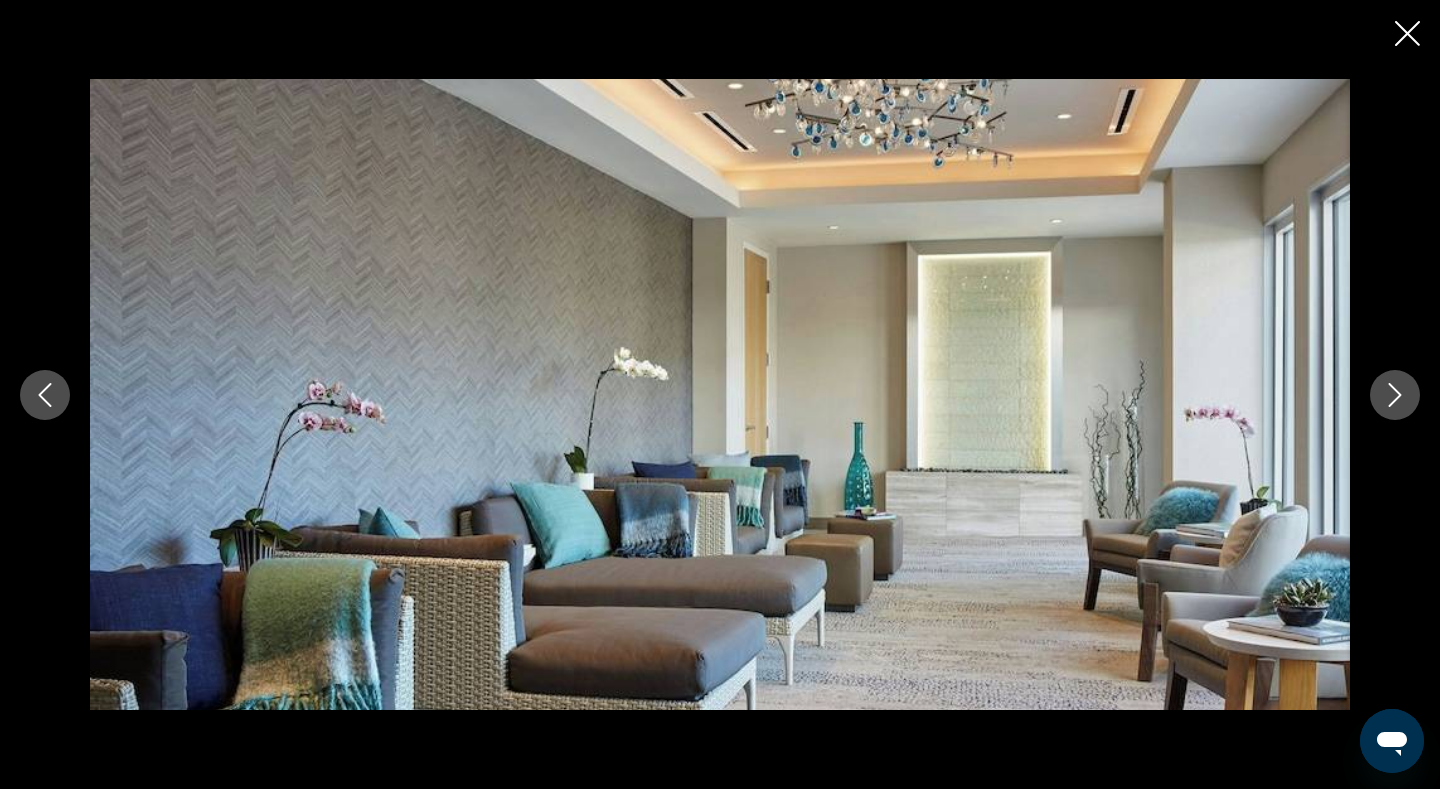 click 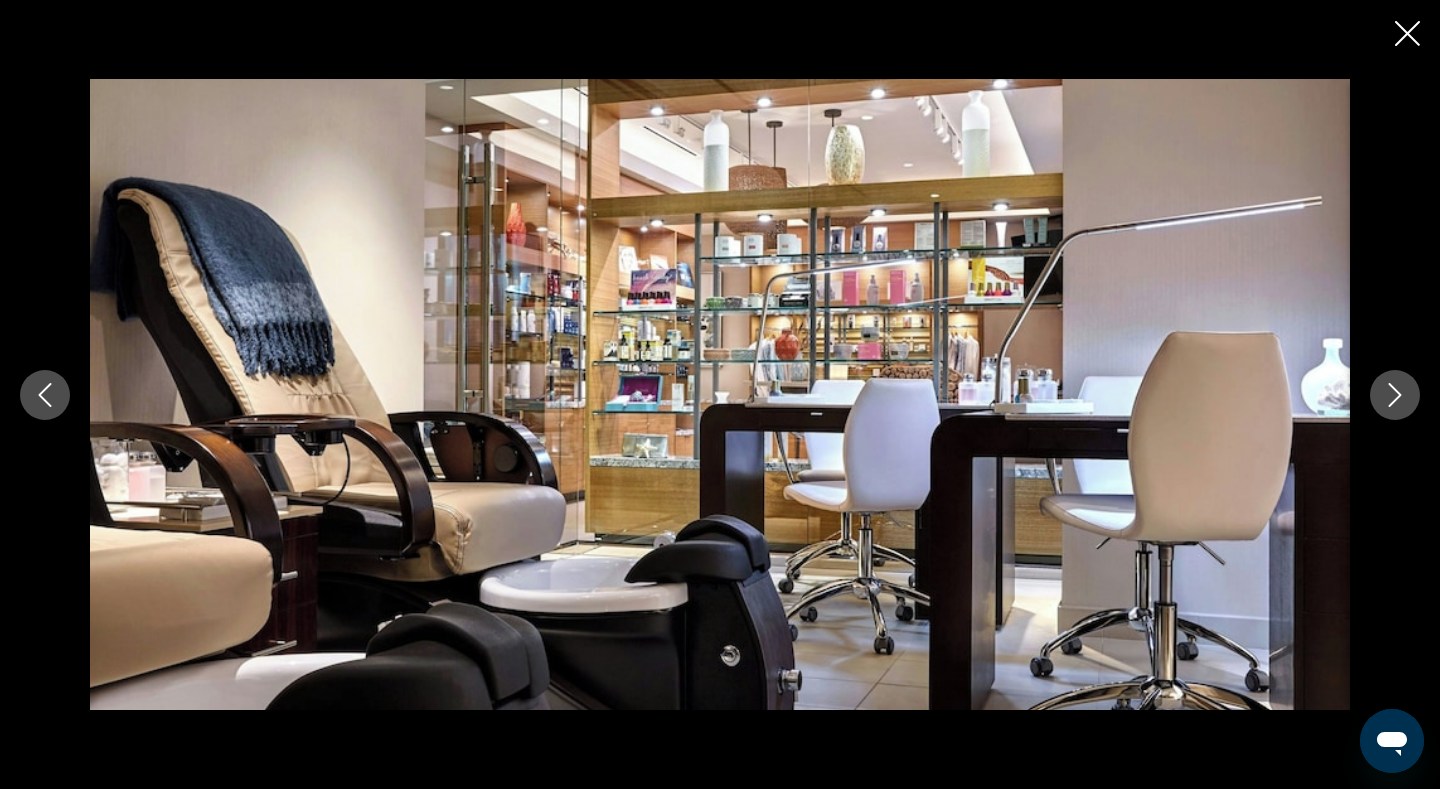 click 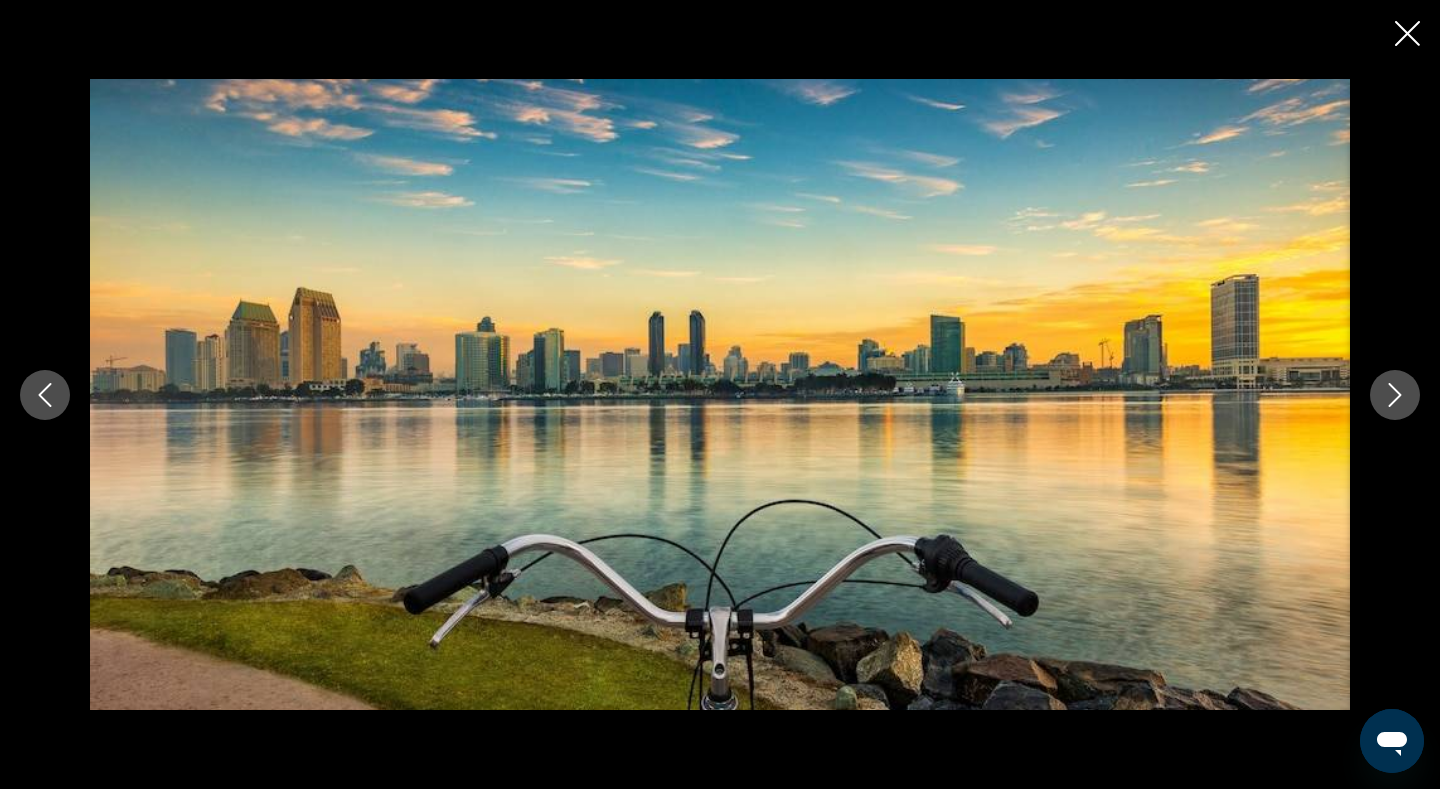 click 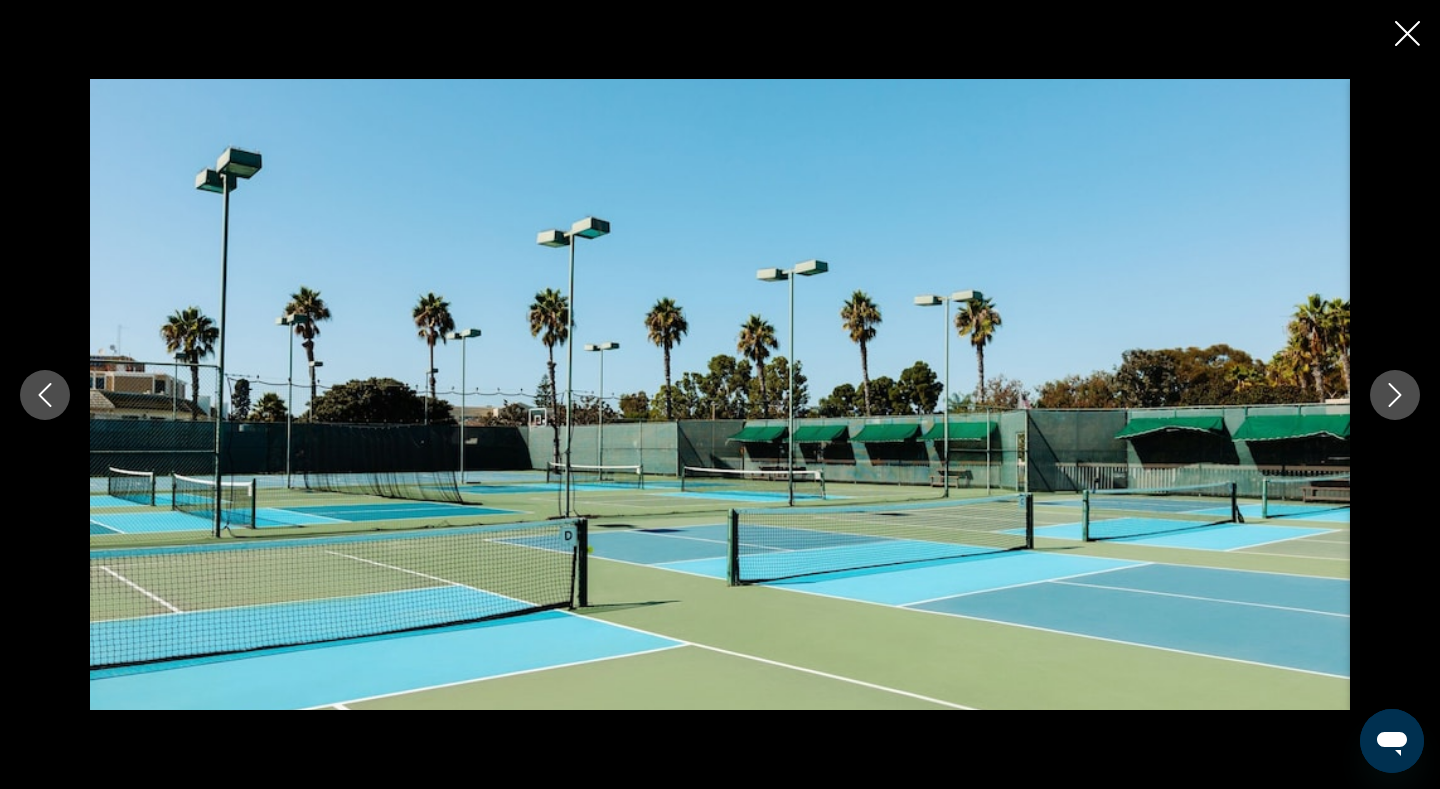 click 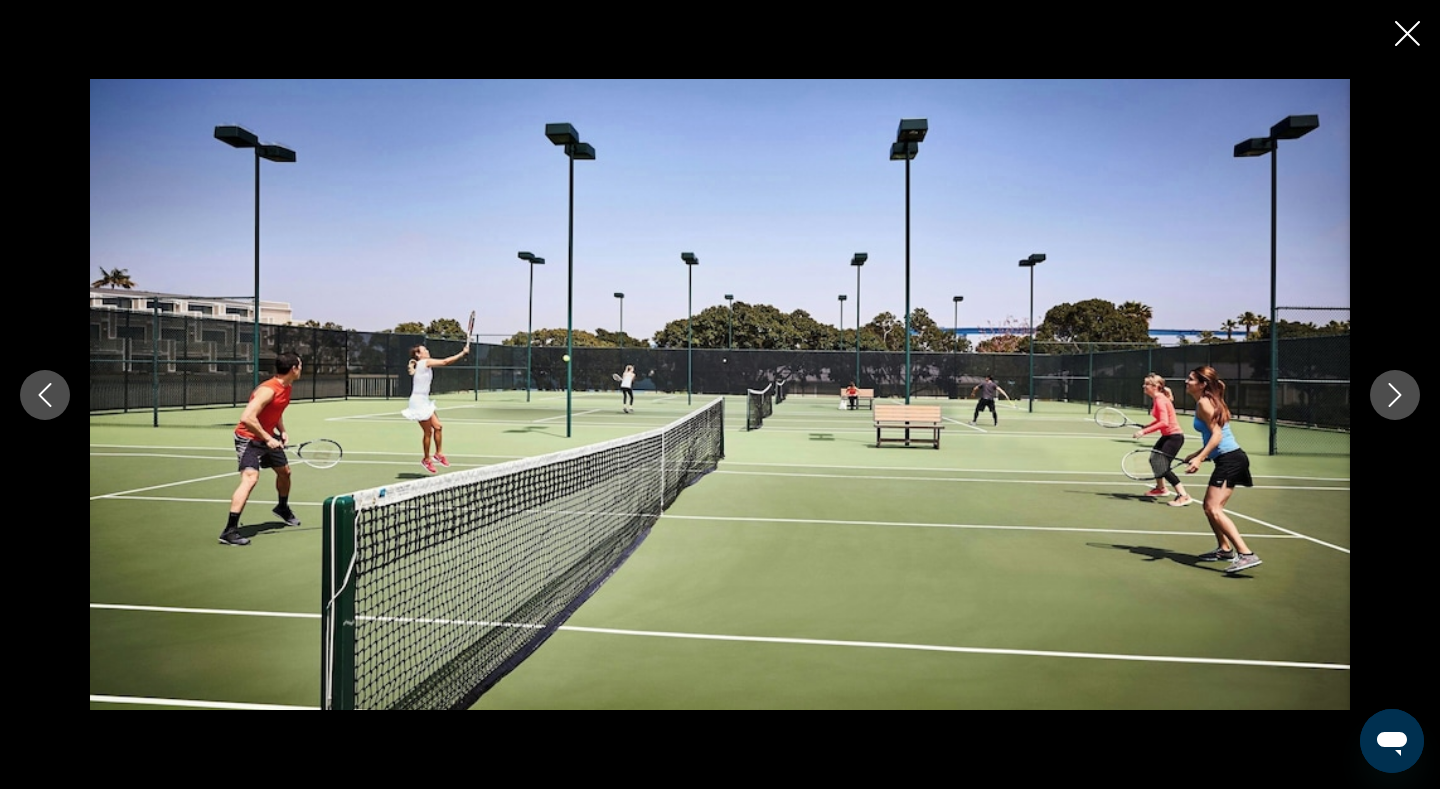 click 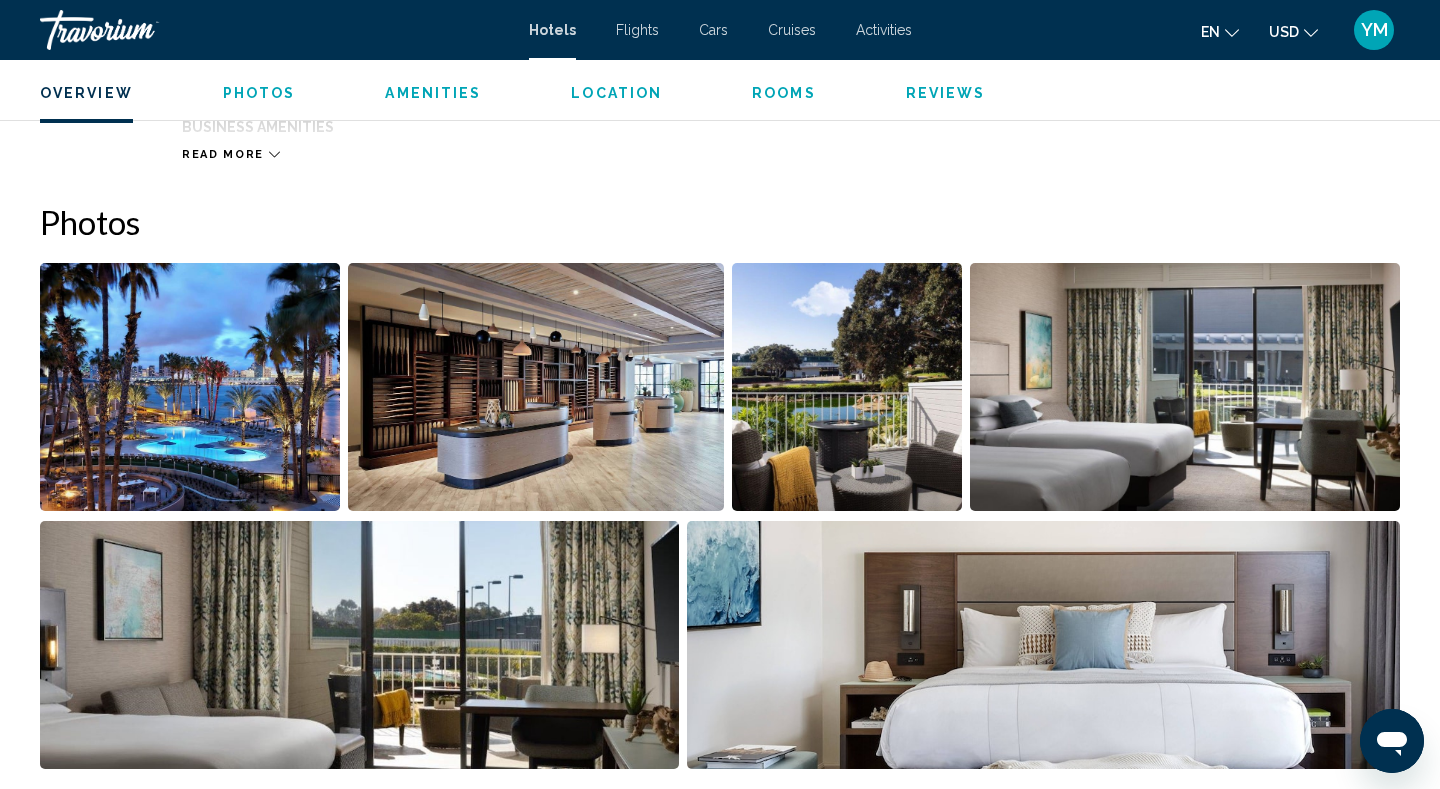 click at bounding box center [190, 387] 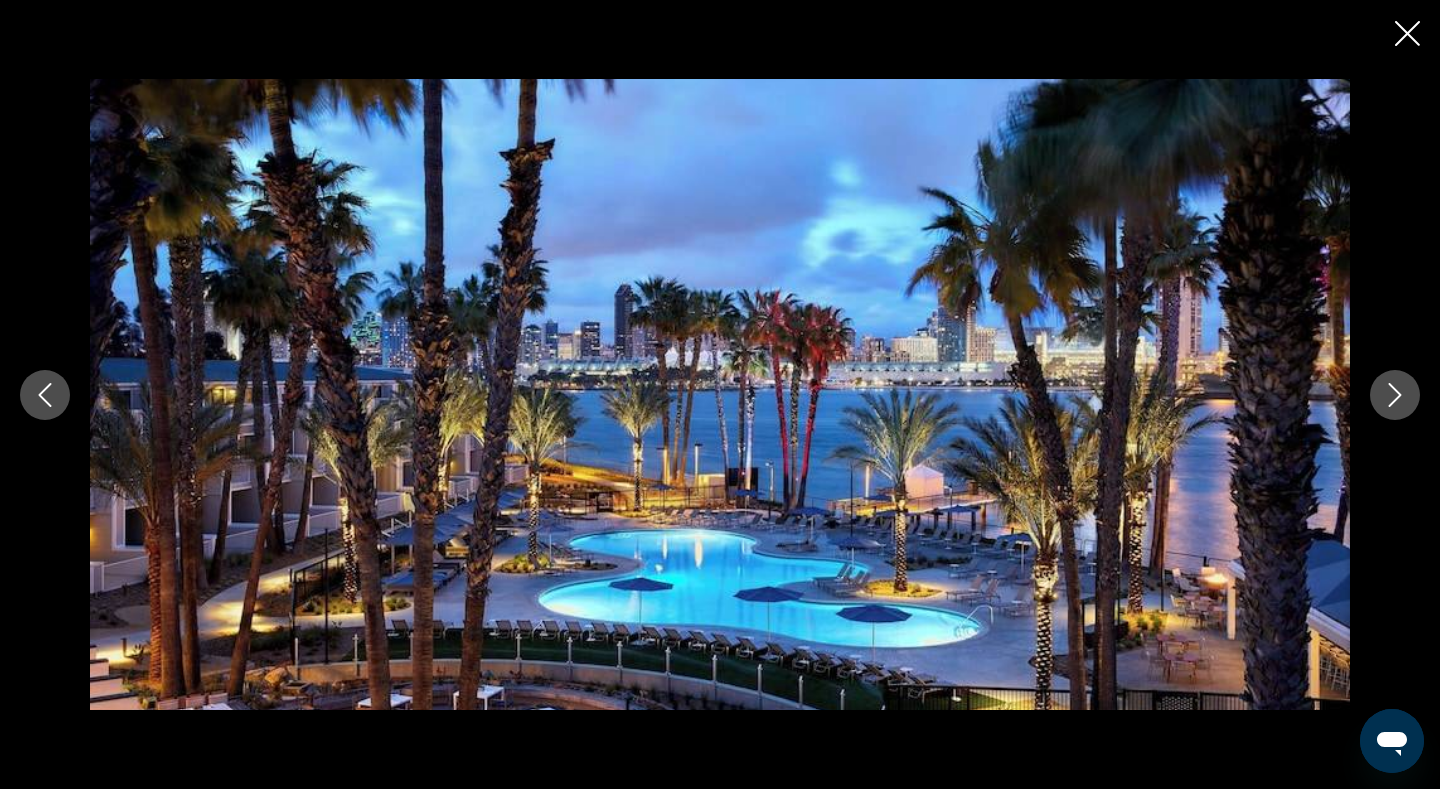 click at bounding box center [720, 394] 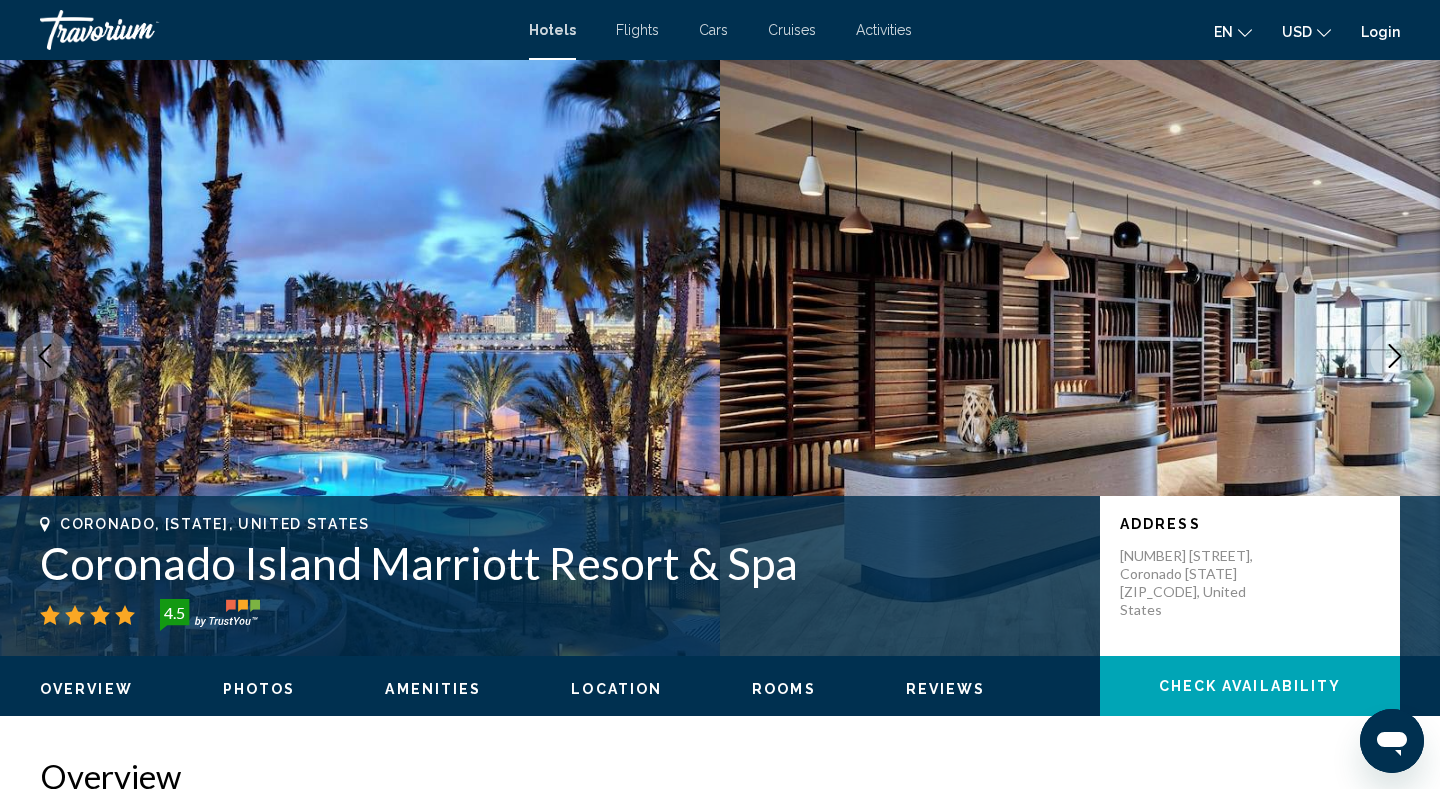 scroll, scrollTop: 0, scrollLeft: 0, axis: both 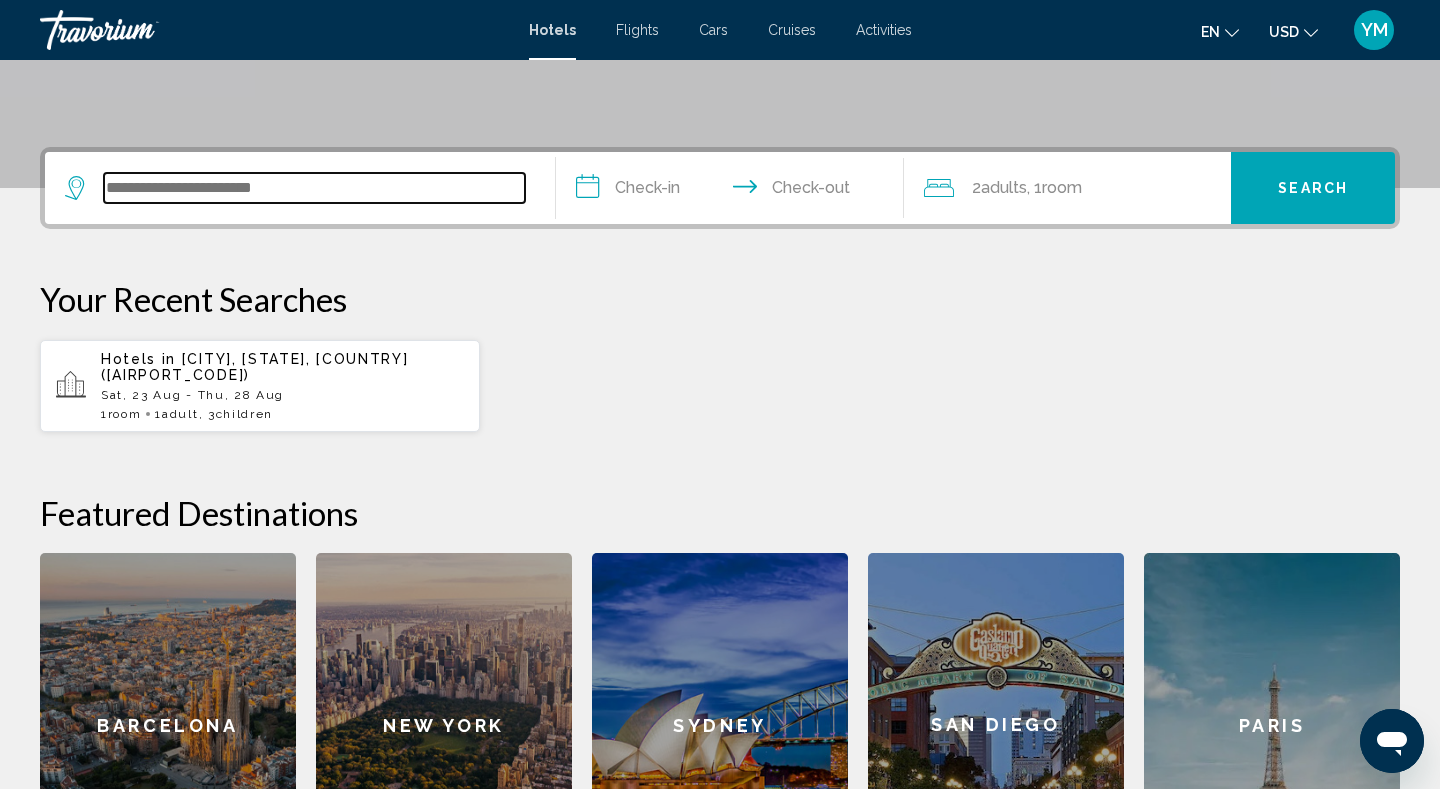 click at bounding box center [314, 188] 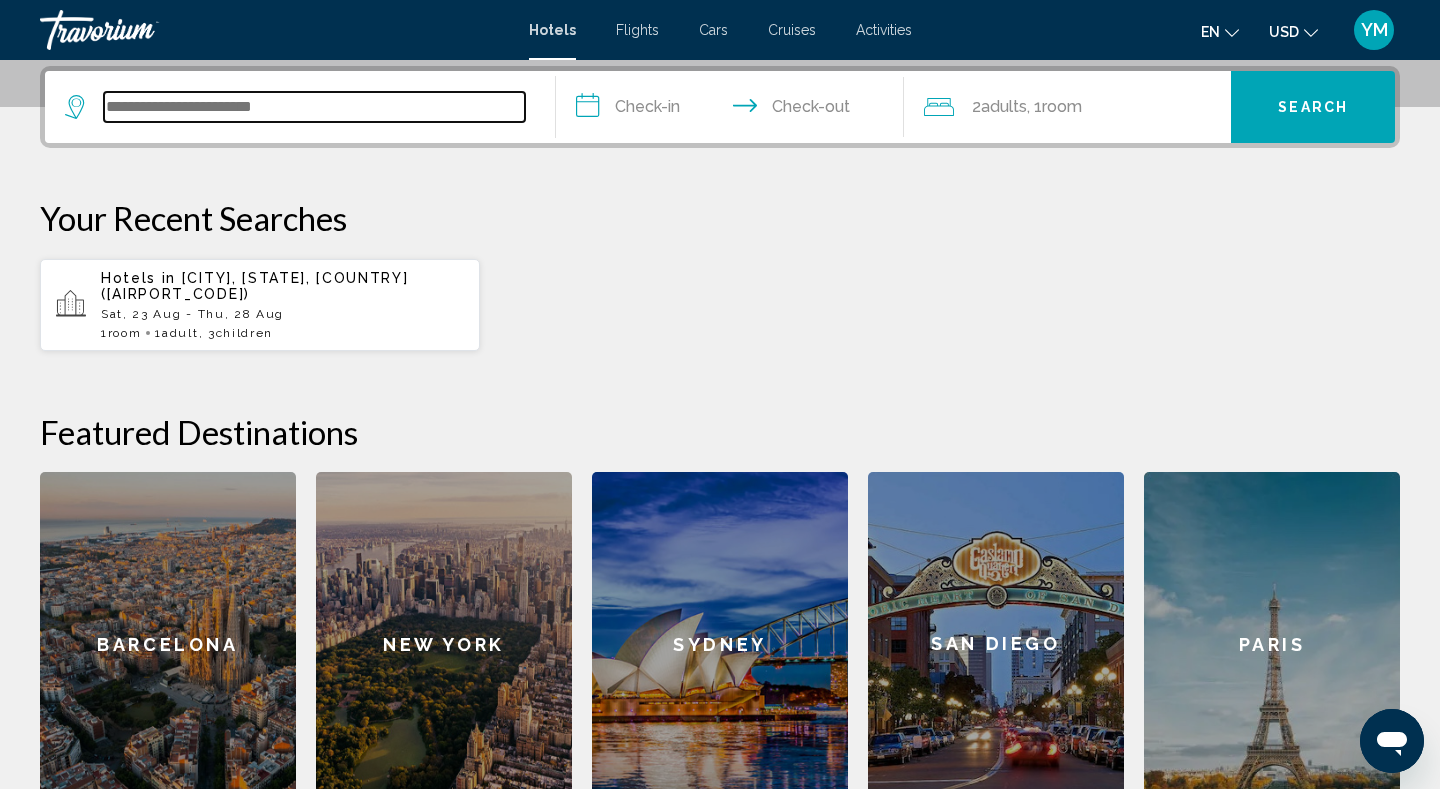 scroll, scrollTop: 494, scrollLeft: 0, axis: vertical 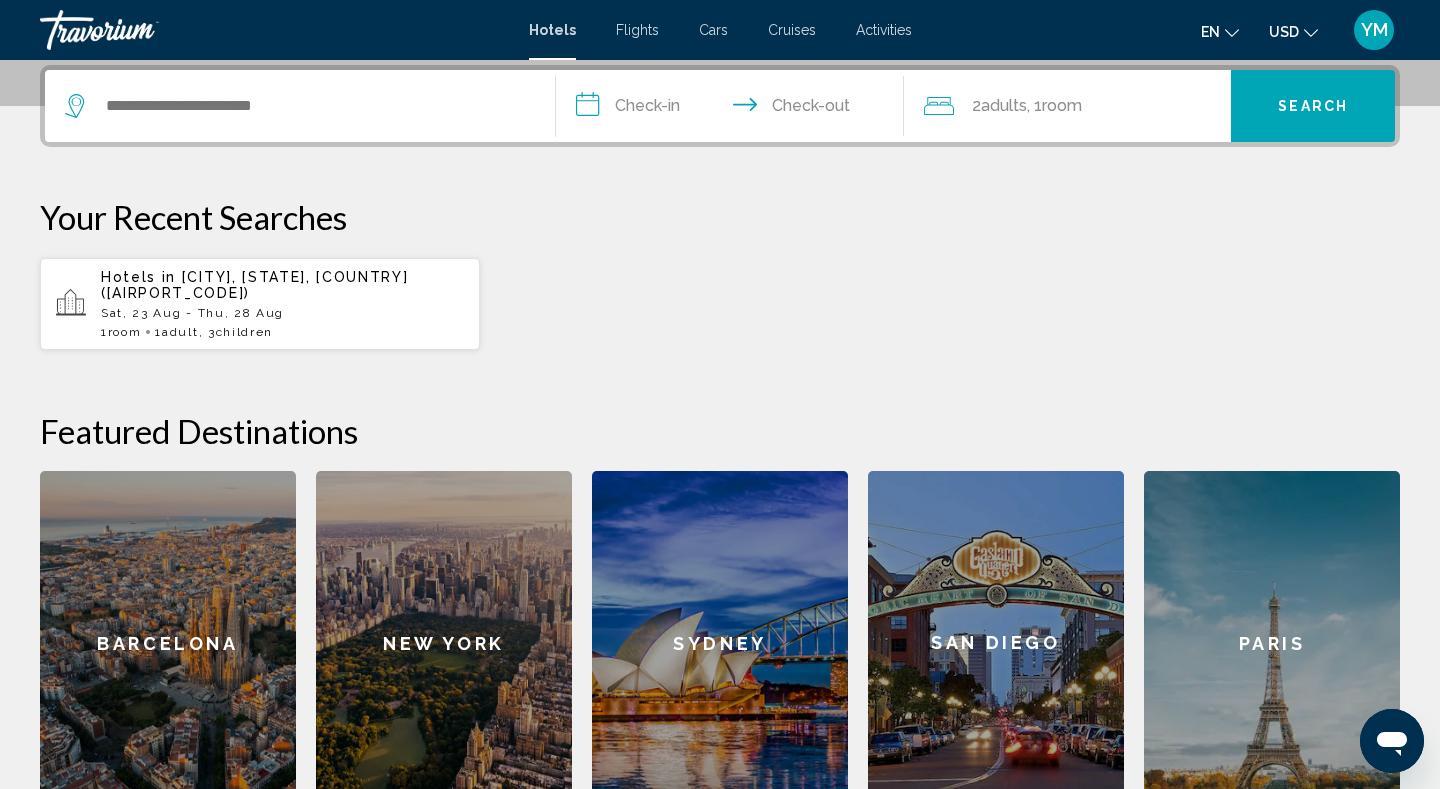 click on "Hotels in    San Diego, CA, United States (SAN)  Sat, 23 Aug - Thu, 28 Aug  1  Room rooms 1  Adult Adults , 3  Child Children" at bounding box center [282, 304] 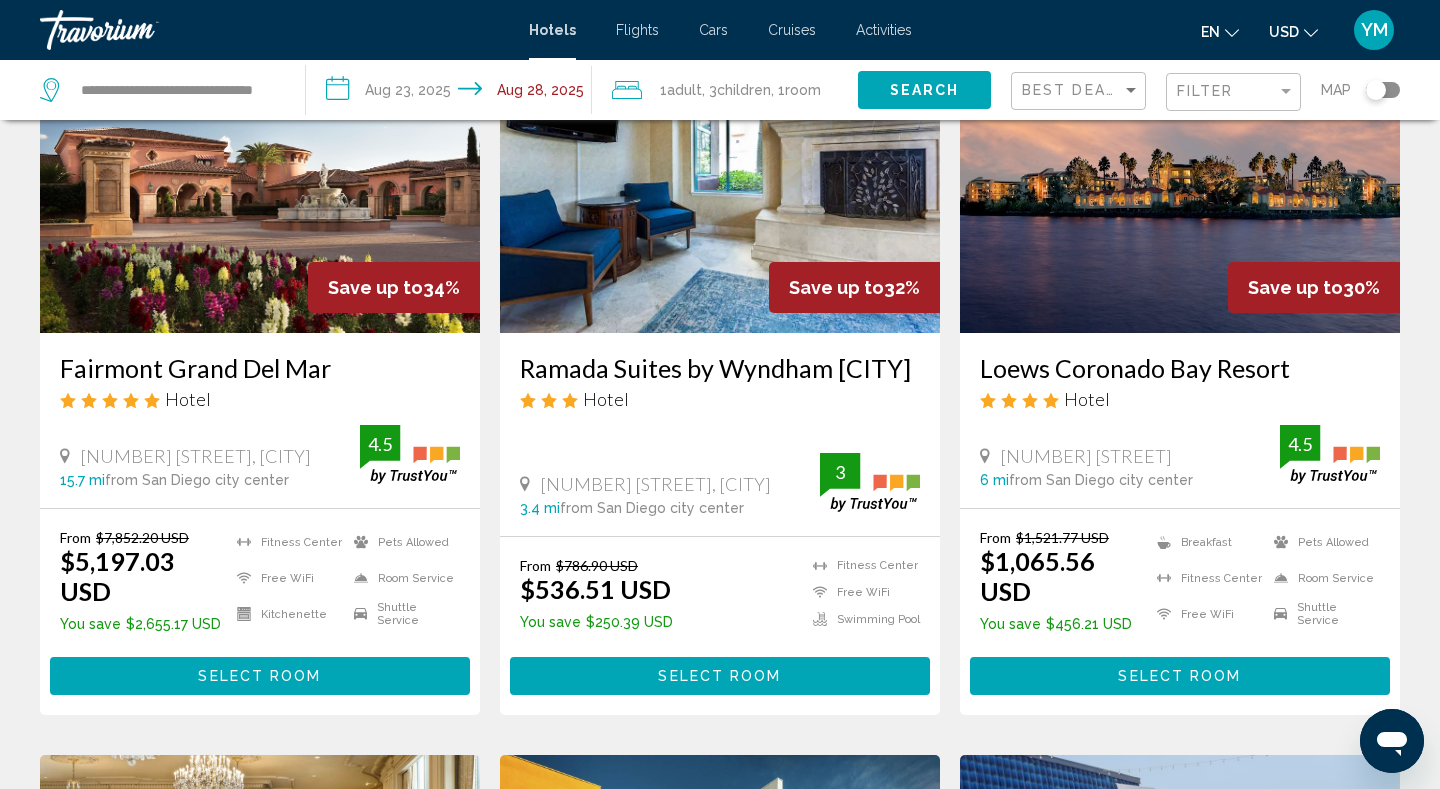 scroll, scrollTop: 0, scrollLeft: 0, axis: both 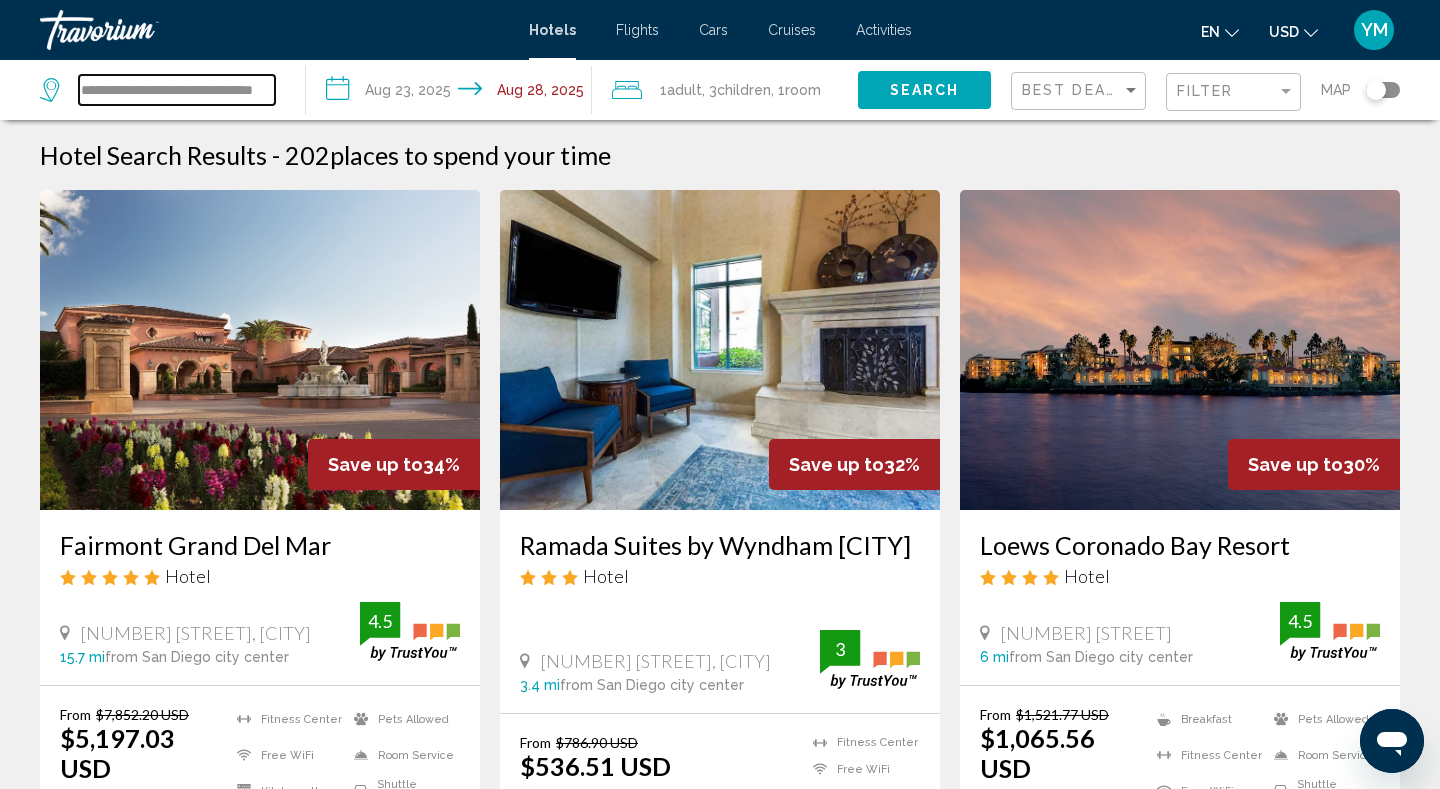 click on "**********" at bounding box center (177, 90) 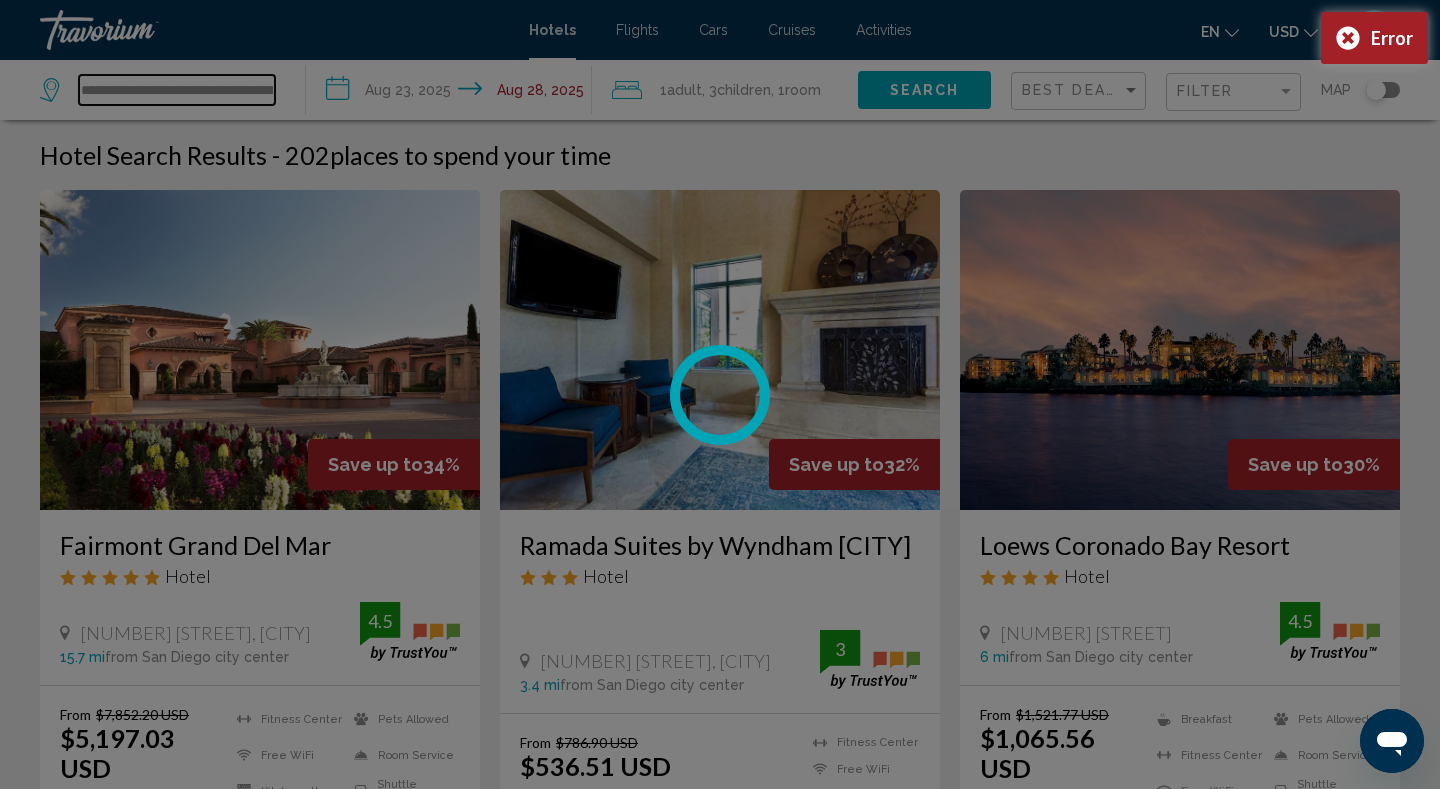 scroll, scrollTop: 0, scrollLeft: 3, axis: horizontal 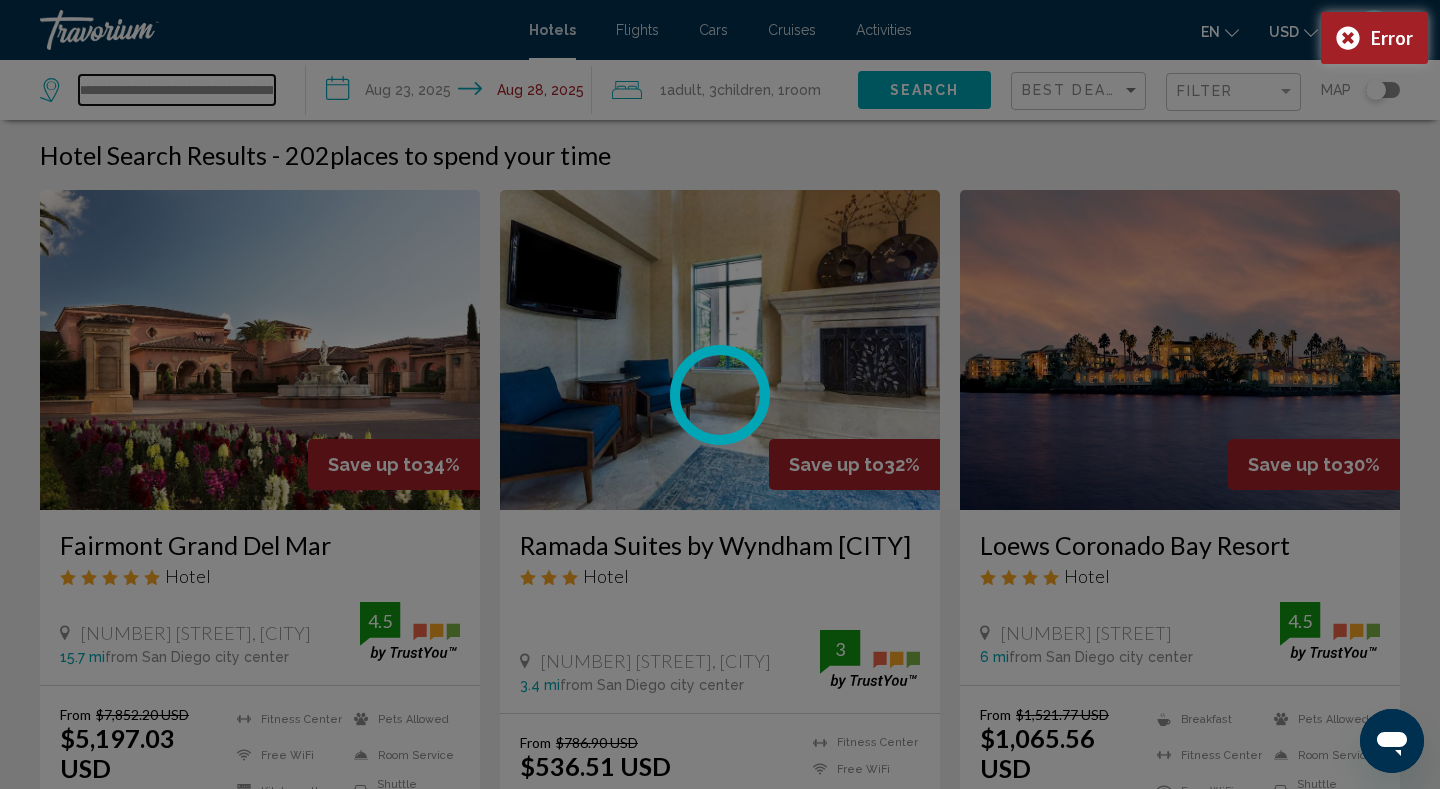 type on "**********" 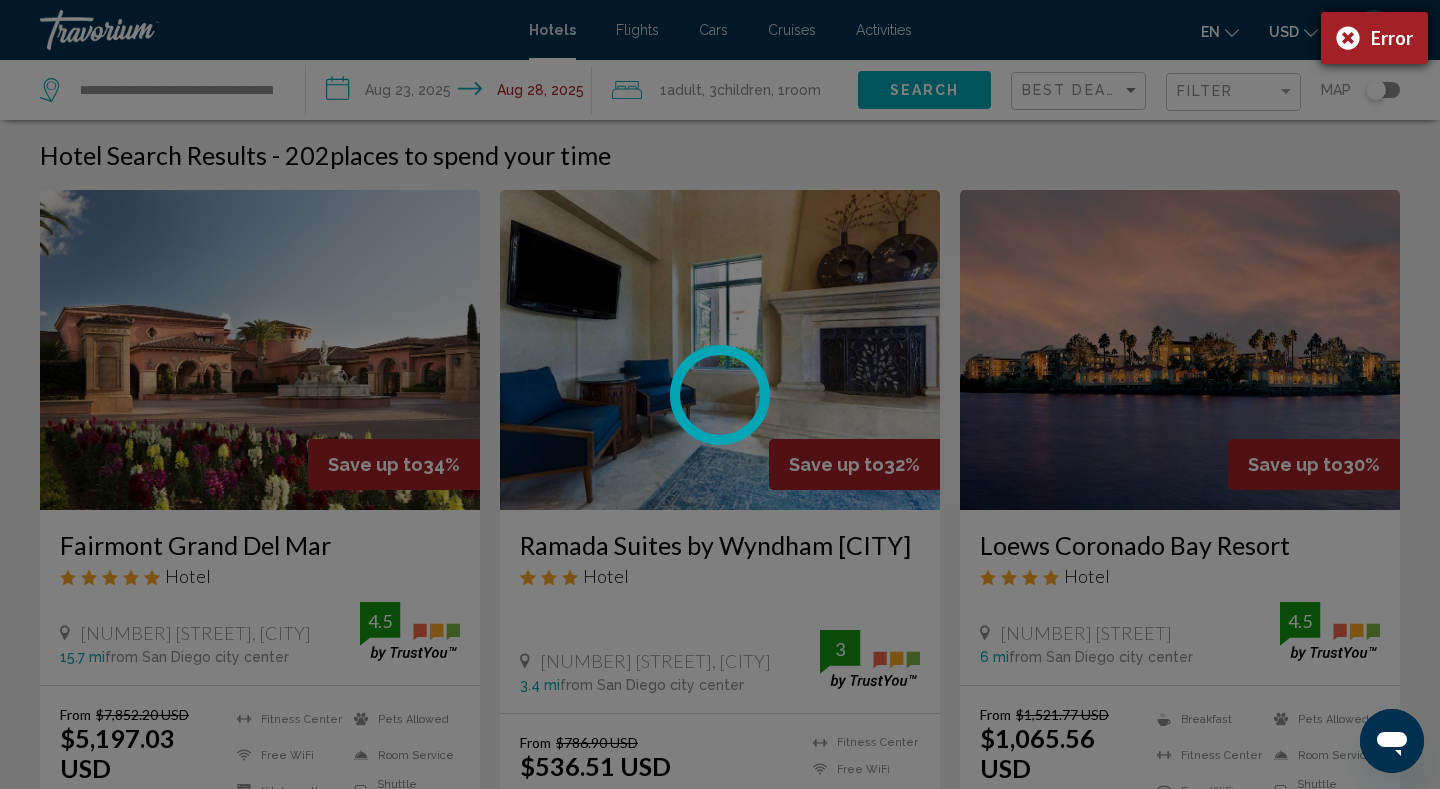 click on "Error" at bounding box center [1374, 38] 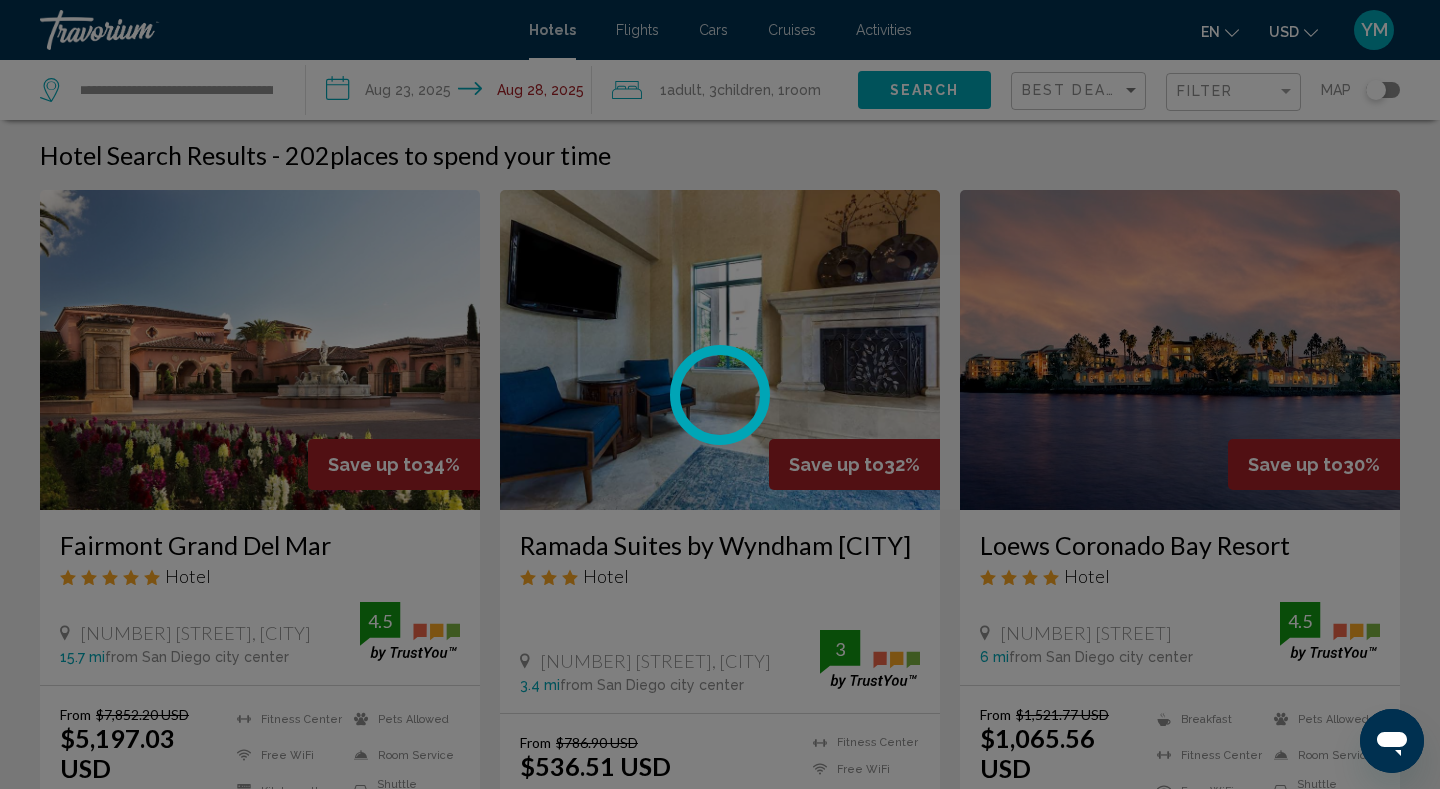 scroll, scrollTop: 0, scrollLeft: 0, axis: both 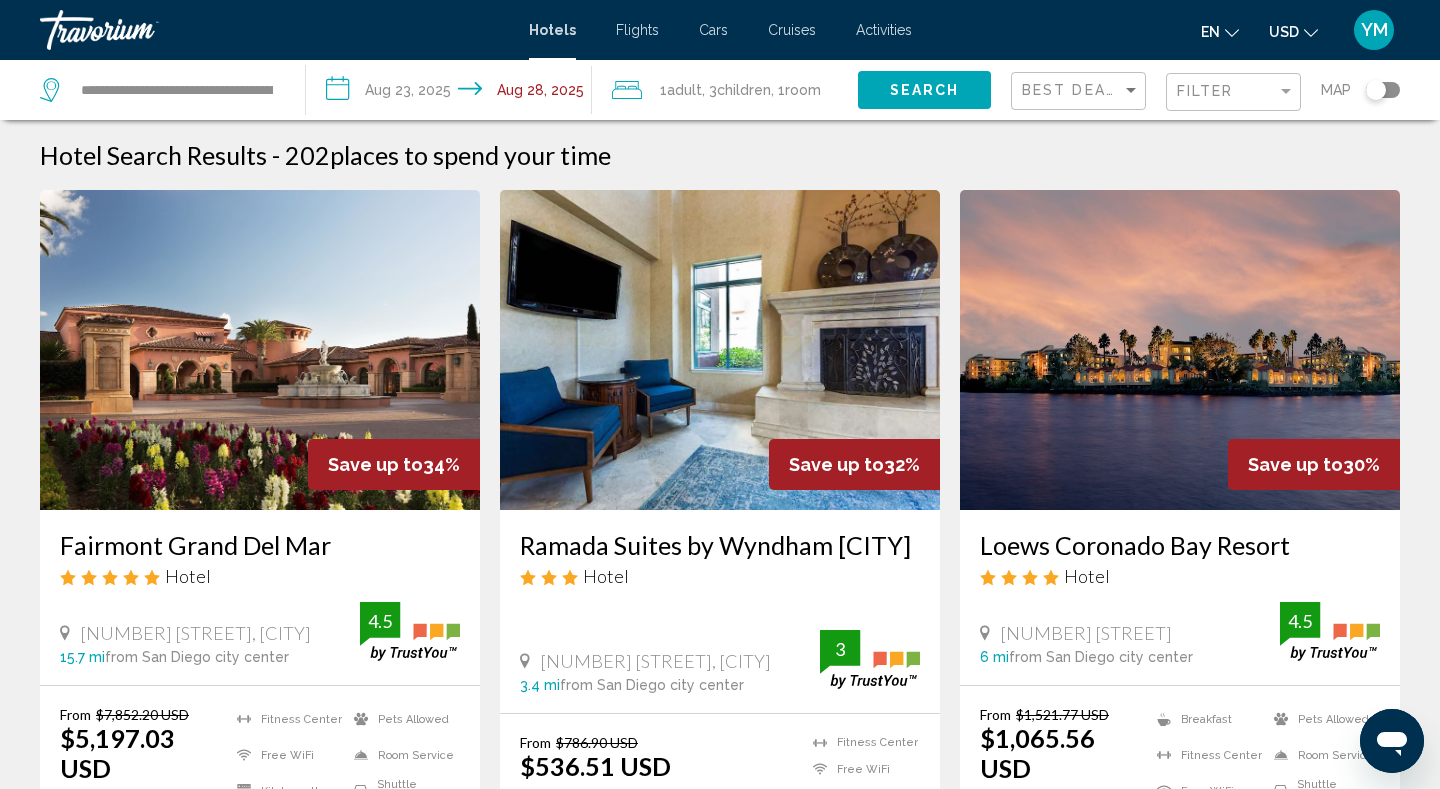 click on "Hotels" at bounding box center (552, 30) 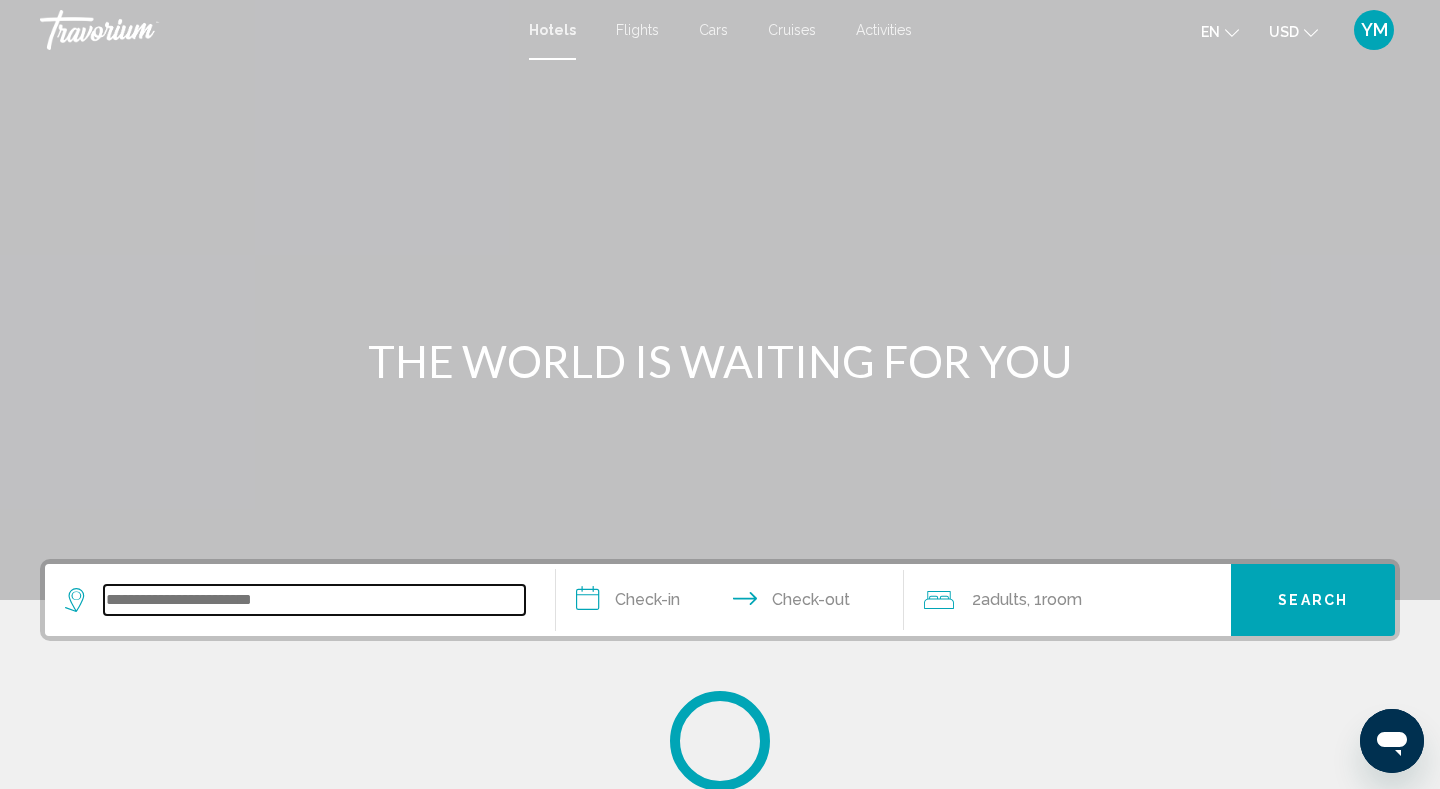 click at bounding box center [314, 600] 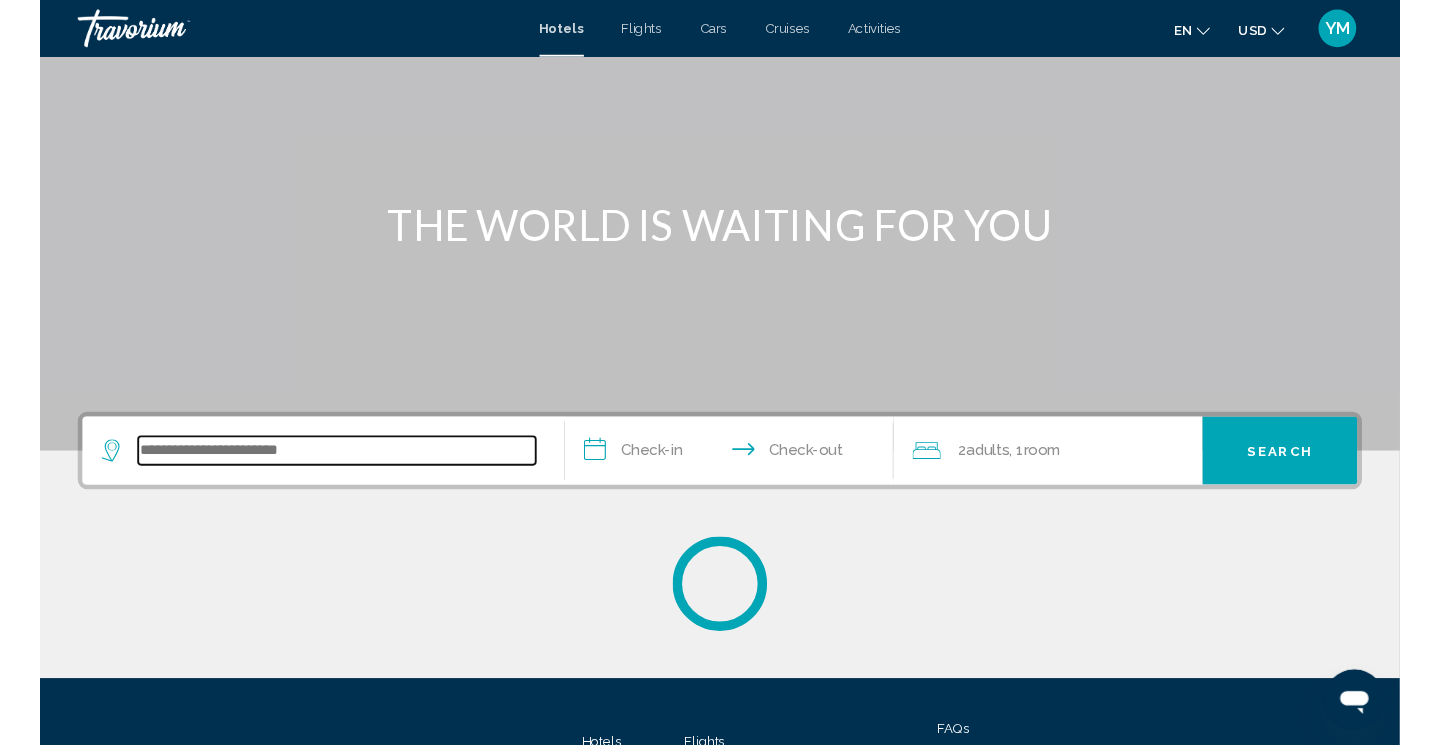 scroll, scrollTop: 297, scrollLeft: 0, axis: vertical 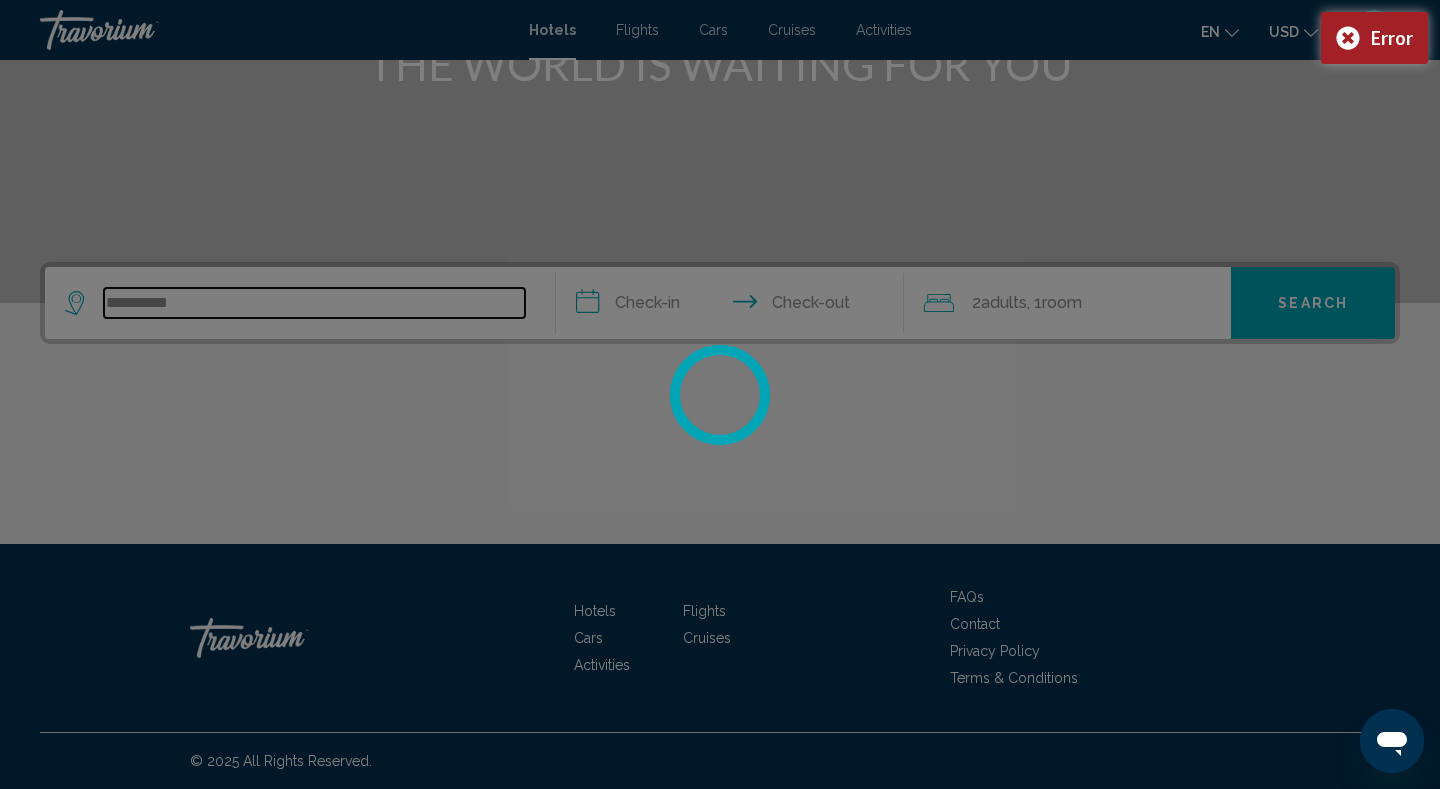 type on "*********" 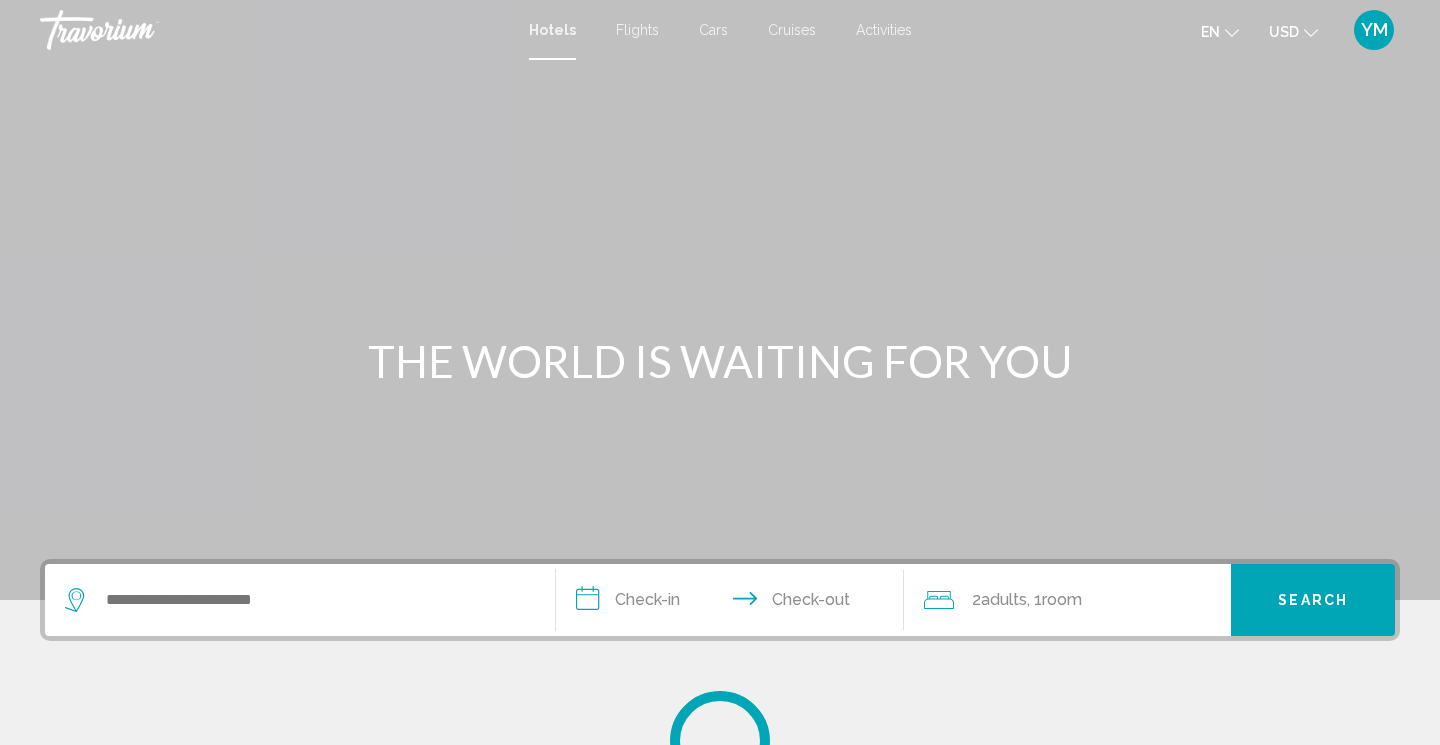 scroll, scrollTop: 0, scrollLeft: 0, axis: both 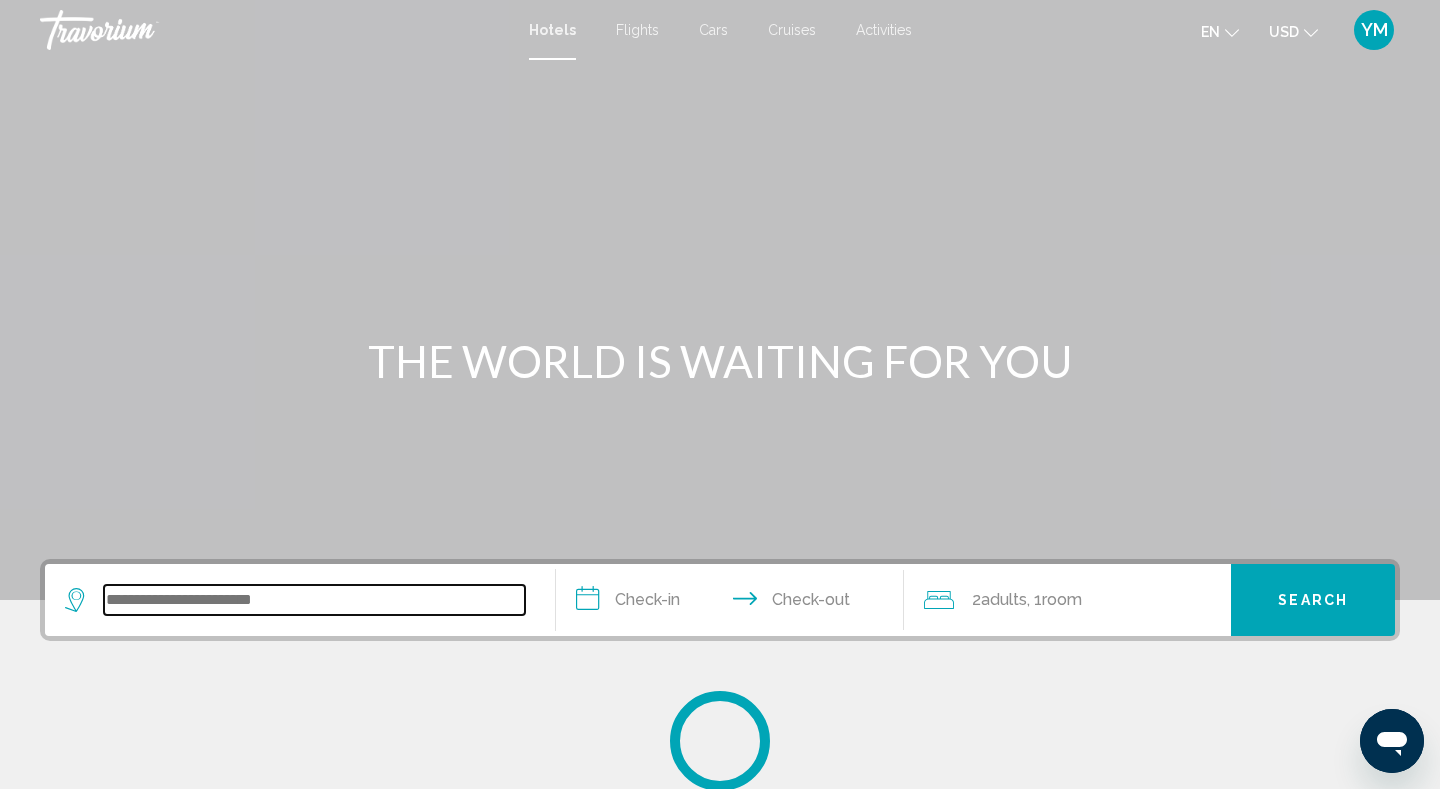 click at bounding box center (314, 600) 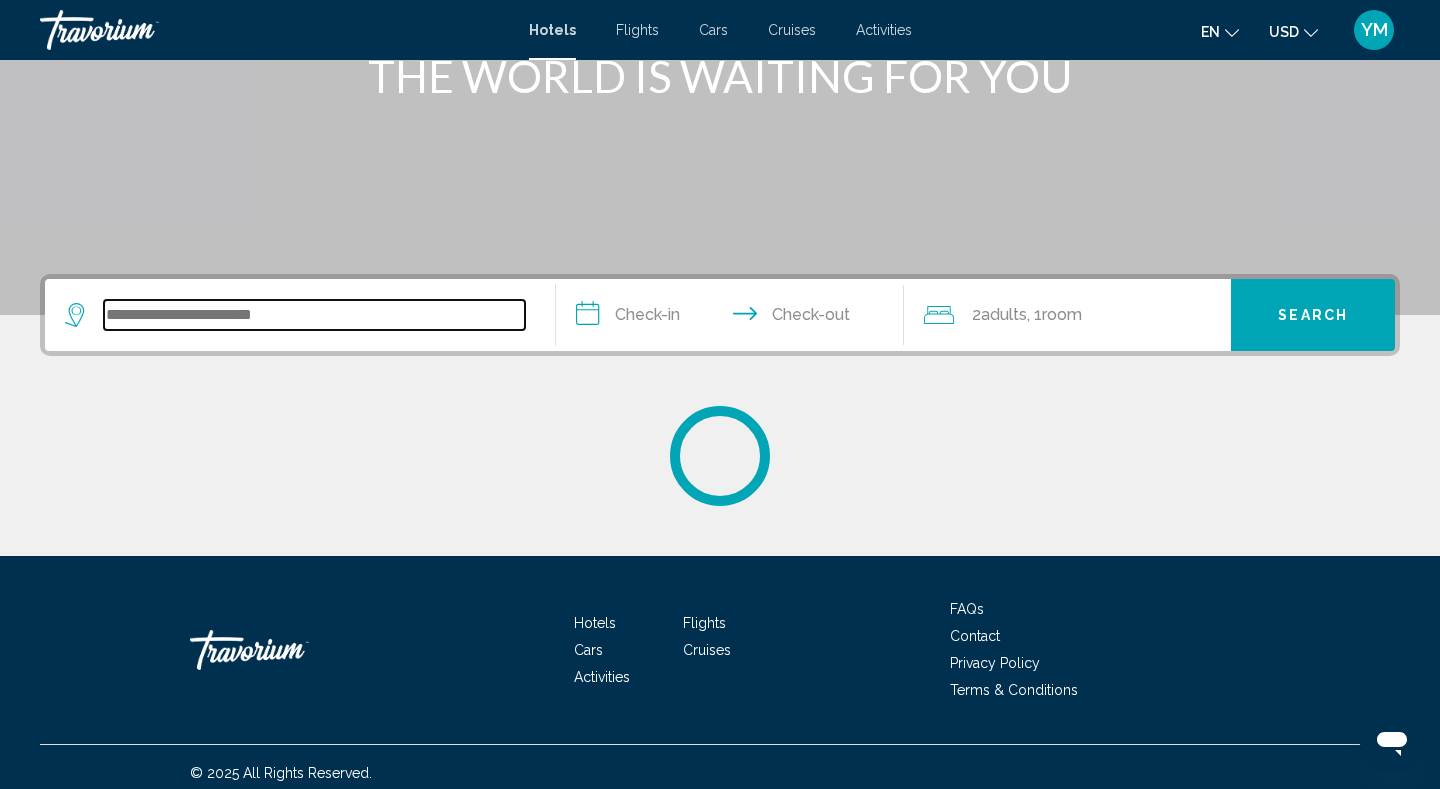scroll, scrollTop: 297, scrollLeft: 0, axis: vertical 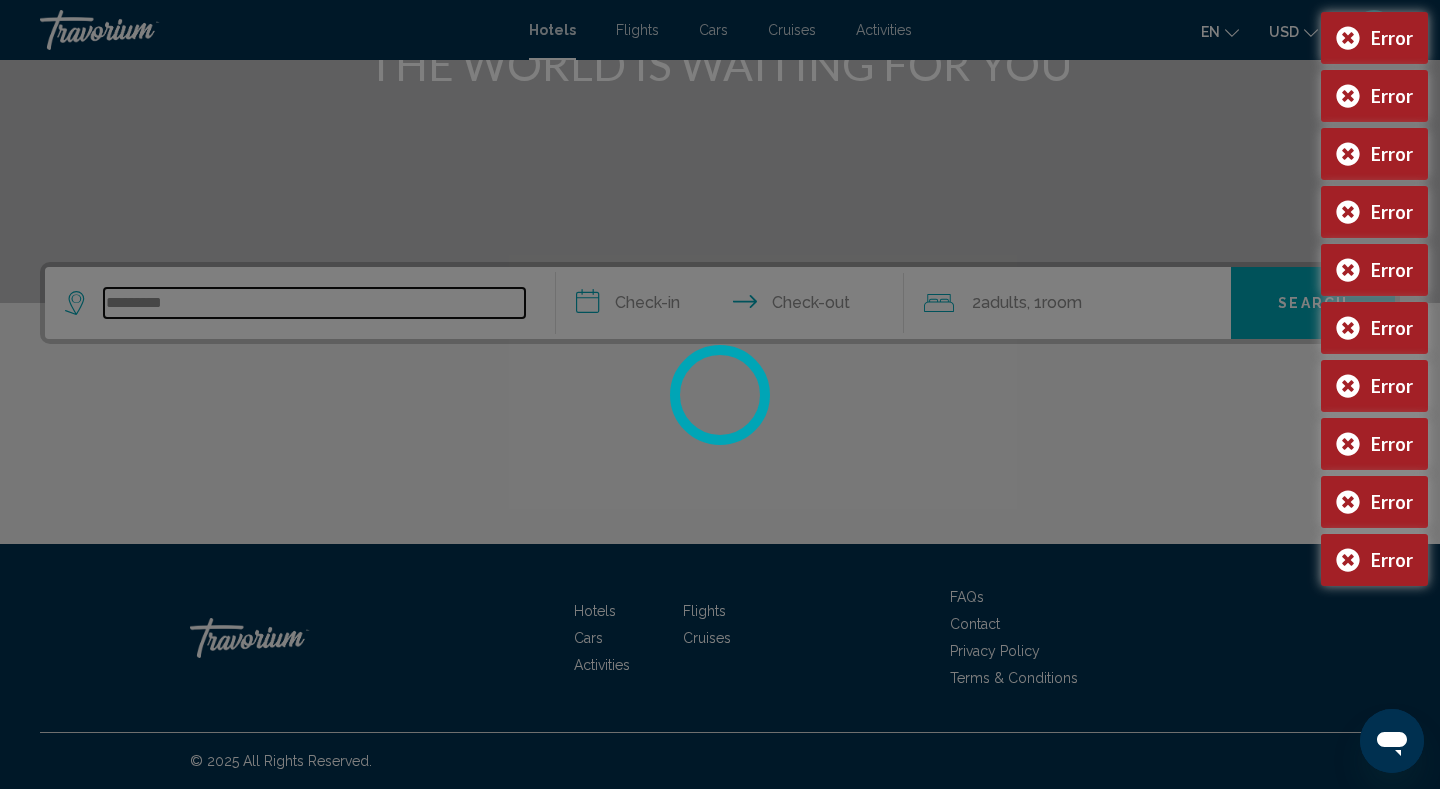 type on "*********" 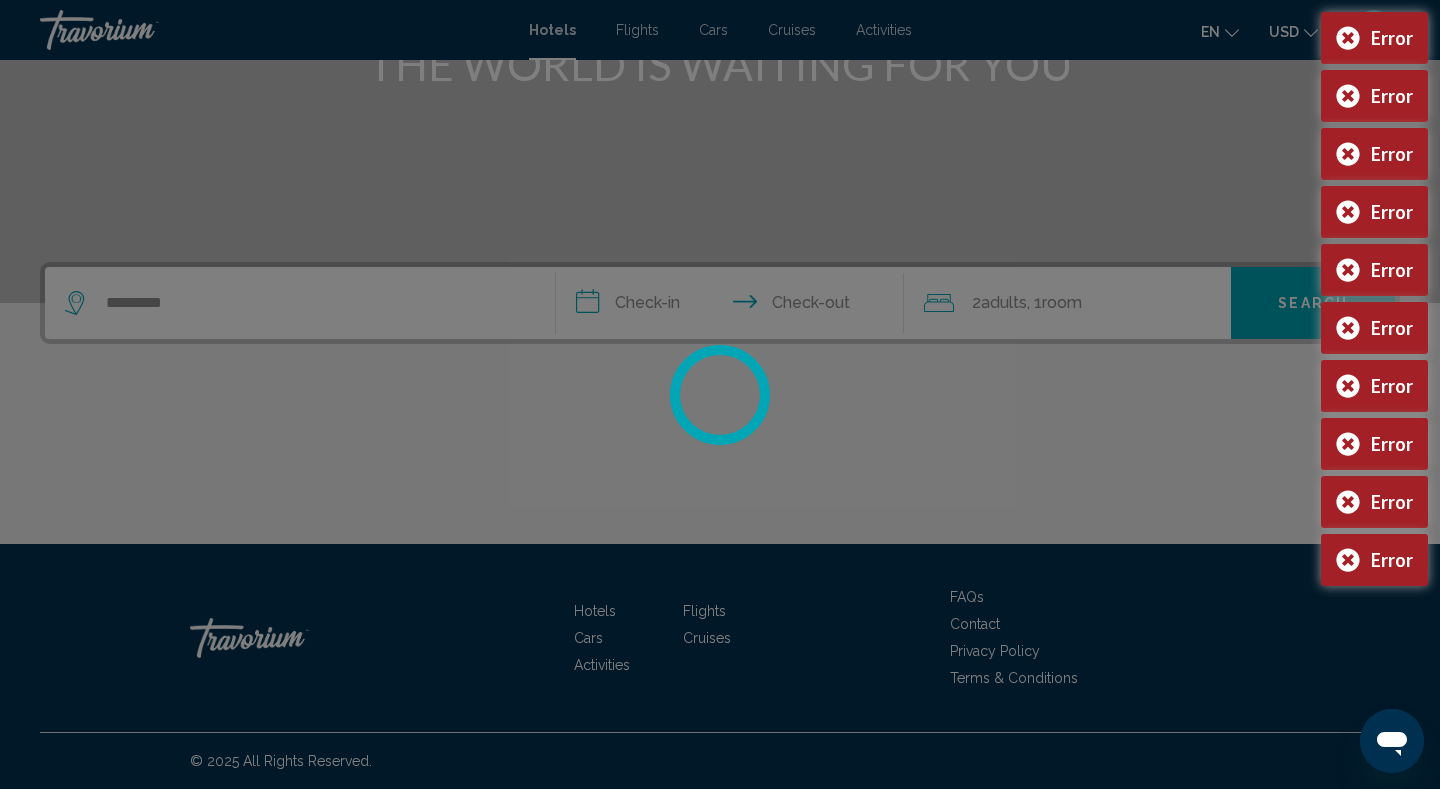 click at bounding box center [720, 394] 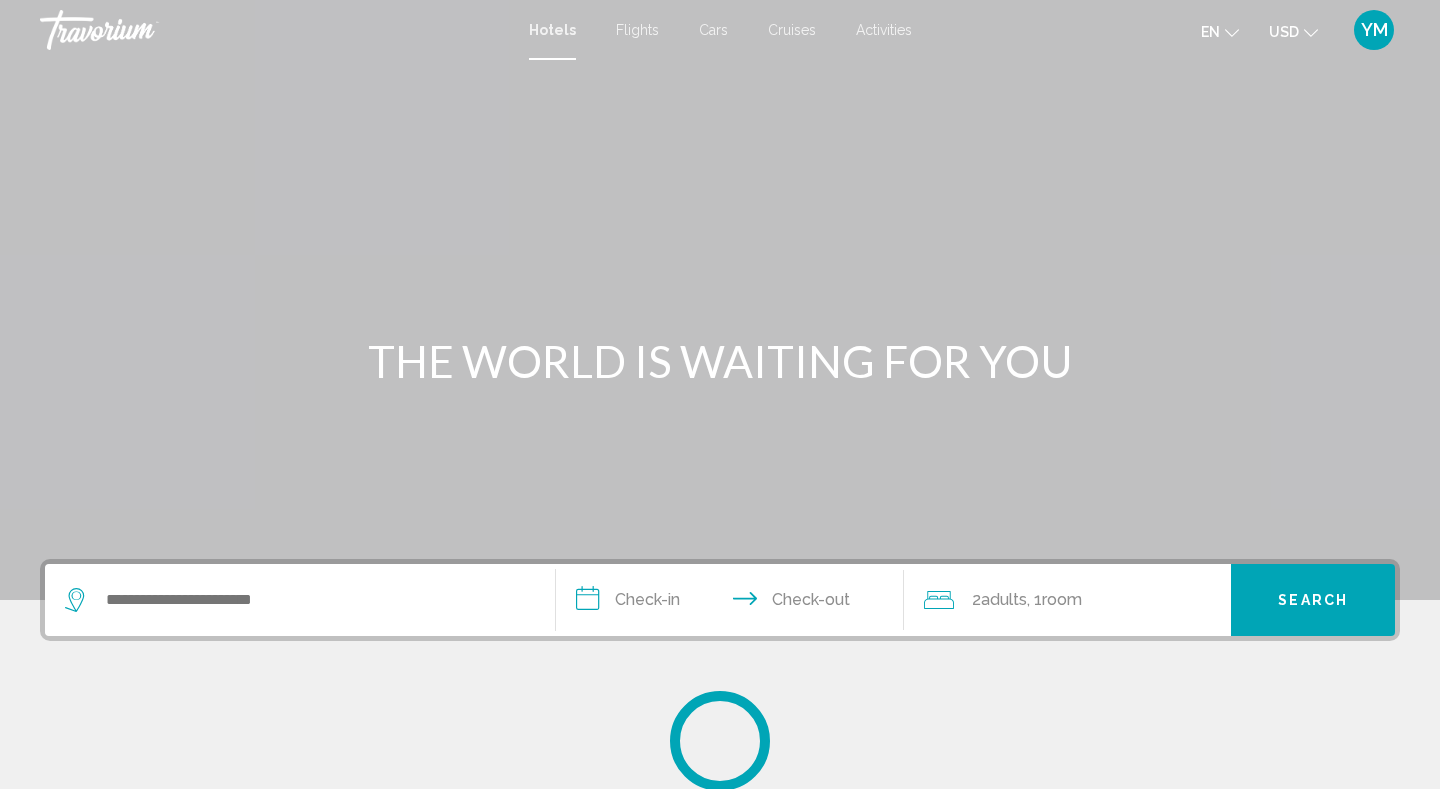 scroll, scrollTop: 0, scrollLeft: 0, axis: both 